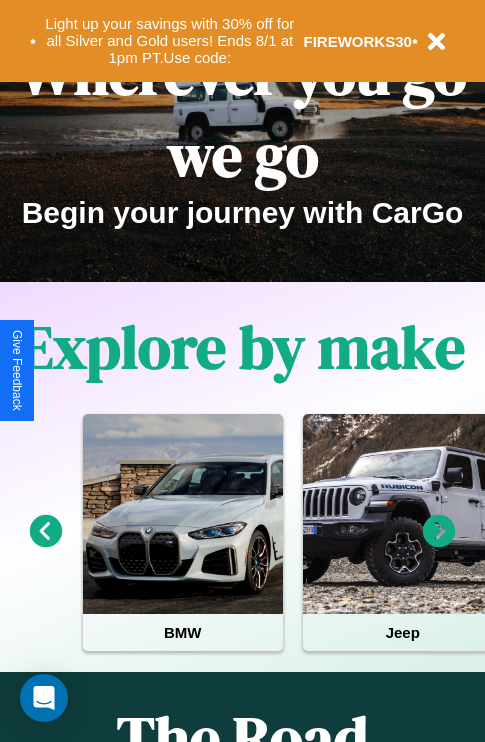 scroll, scrollTop: 308, scrollLeft: 0, axis: vertical 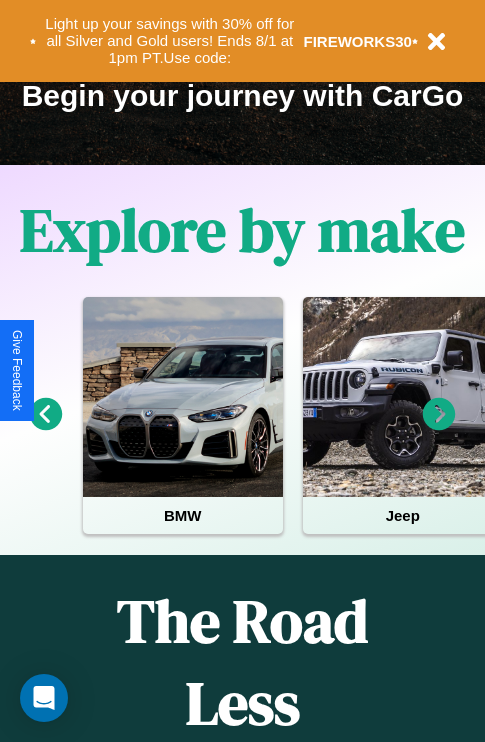 click 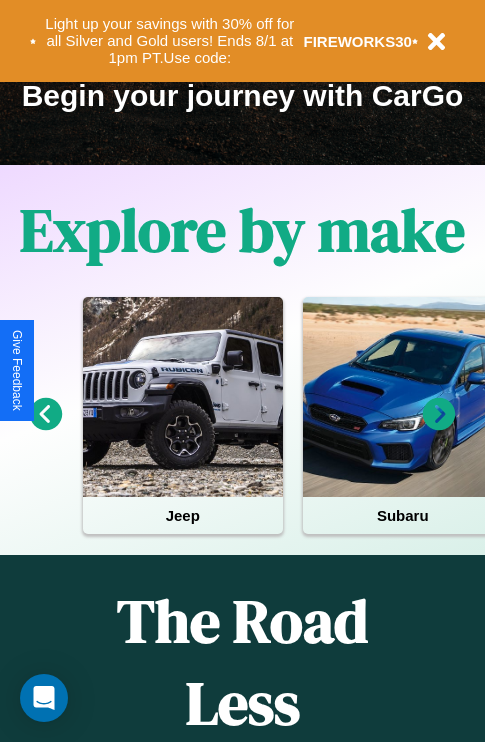 click 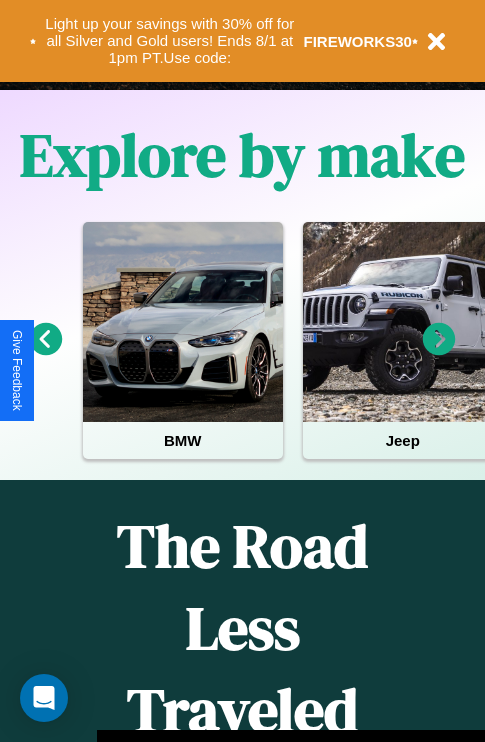 scroll, scrollTop: 817, scrollLeft: 0, axis: vertical 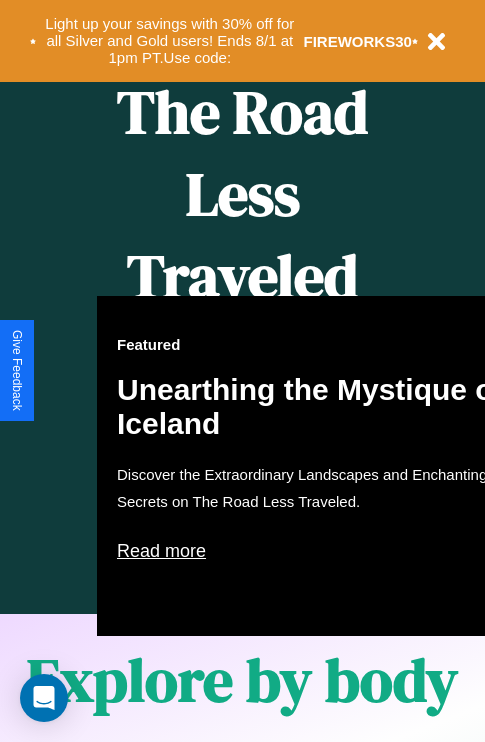 click on "Featured Unearthing the Mystique of Iceland Discover the Extraordinary Landscapes and Enchanting Secrets on The Road Less Traveled. Read more" at bounding box center [317, 466] 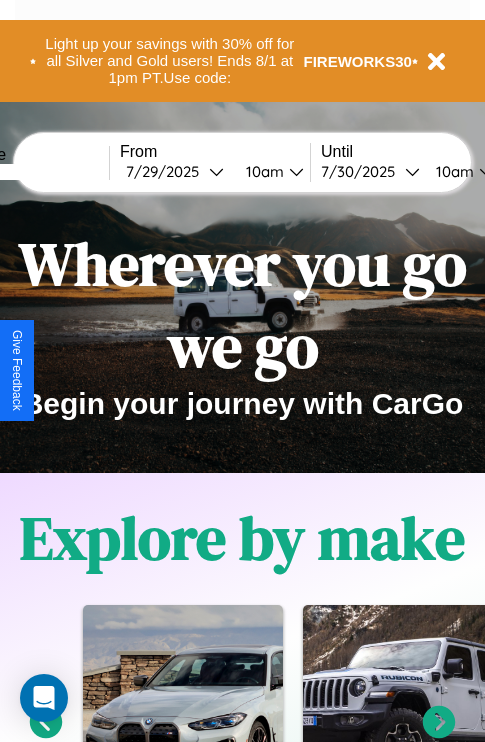 click at bounding box center (34, 172) 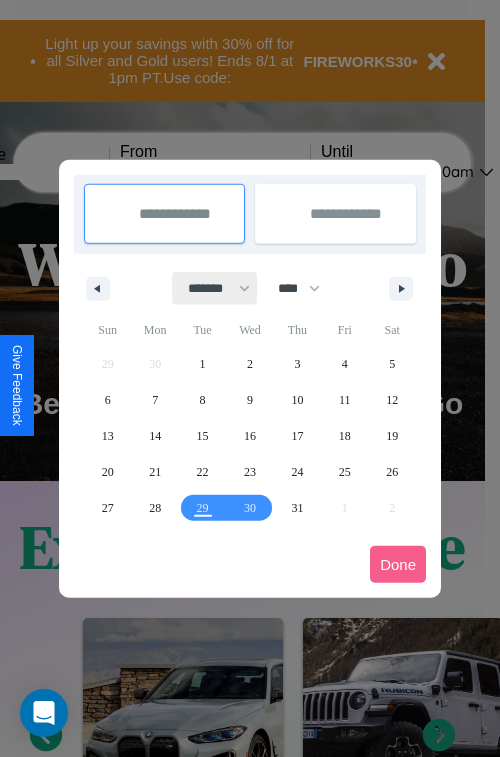 click on "******* ******** ***** ***** *** **** **** ****** ********* ******* ******** ********" at bounding box center (215, 288) 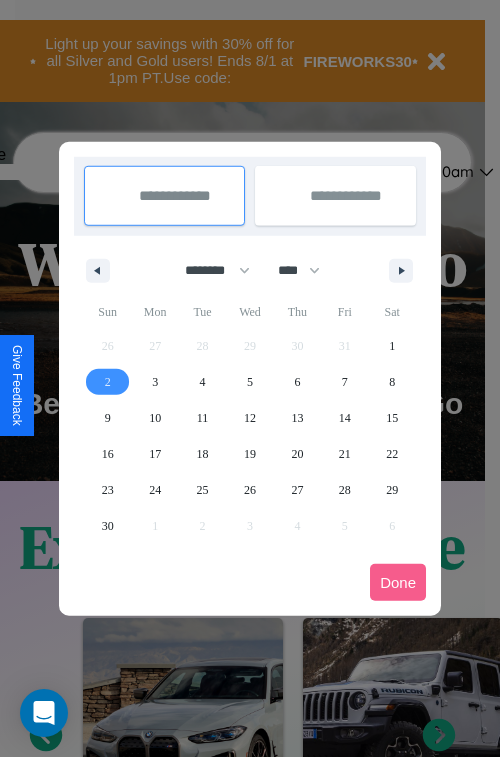 click on "2" at bounding box center [108, 382] 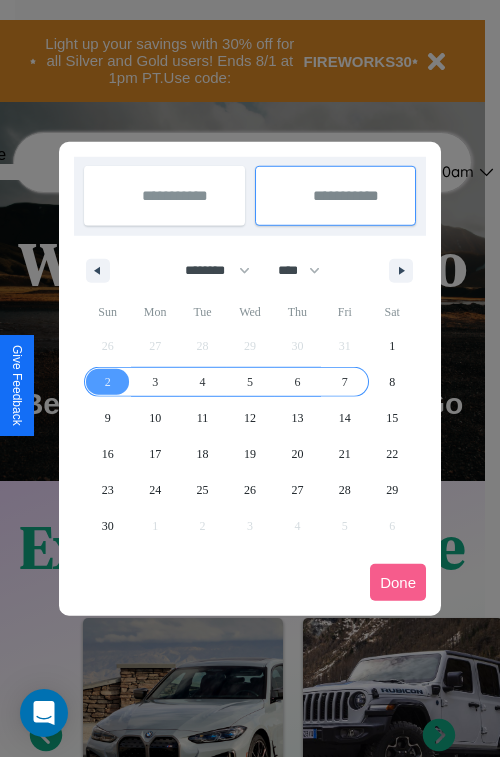 click on "7" at bounding box center [345, 382] 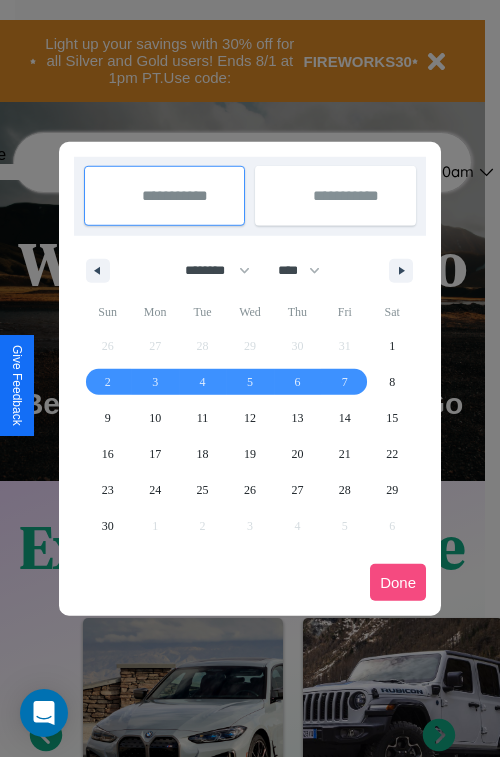 click on "Done" at bounding box center [398, 582] 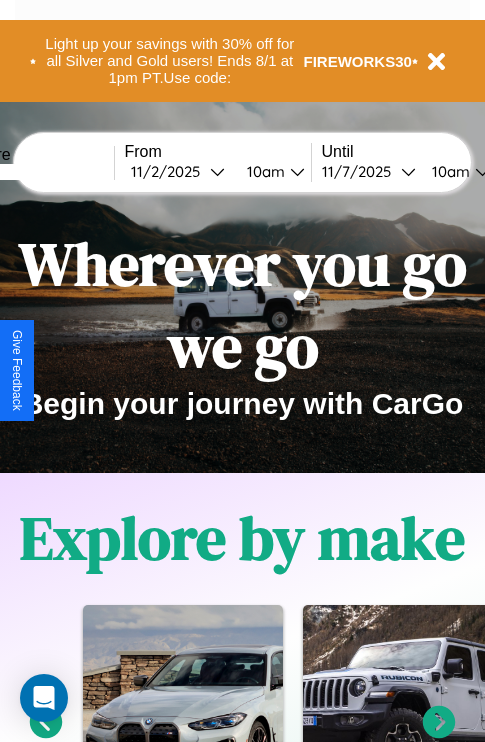 scroll, scrollTop: 0, scrollLeft: 71, axis: horizontal 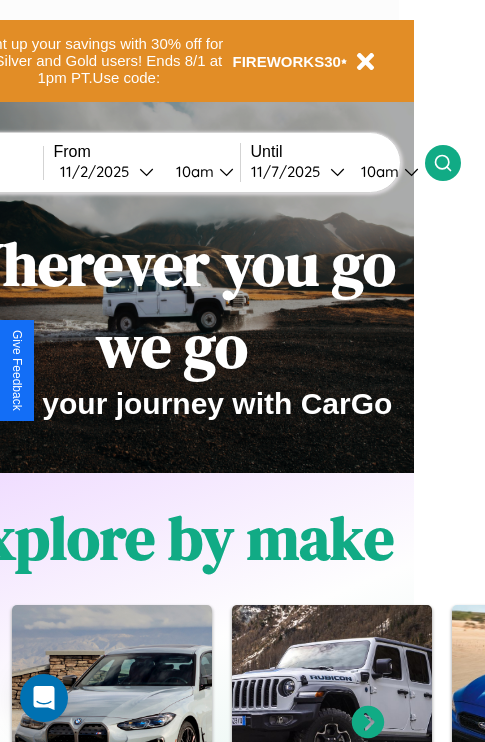 click 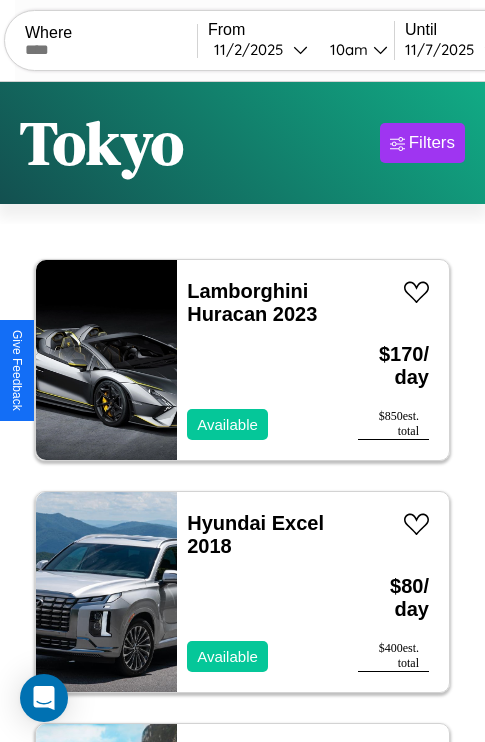 scroll, scrollTop: 79, scrollLeft: 0, axis: vertical 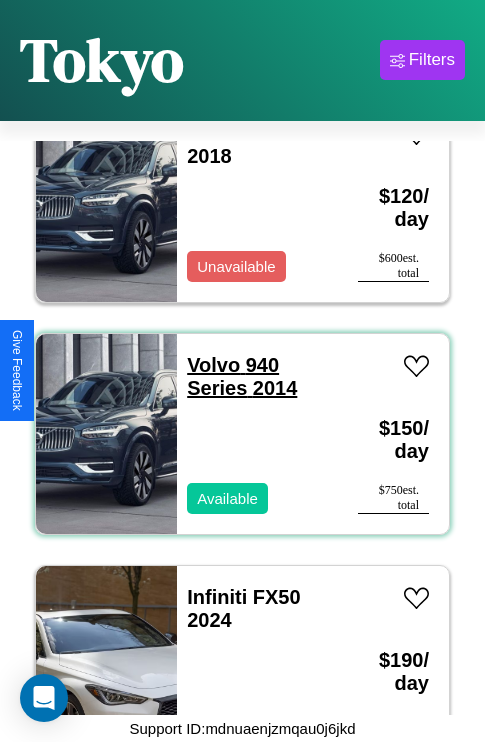 click on "Volvo   940 Series   2014" at bounding box center (242, 376) 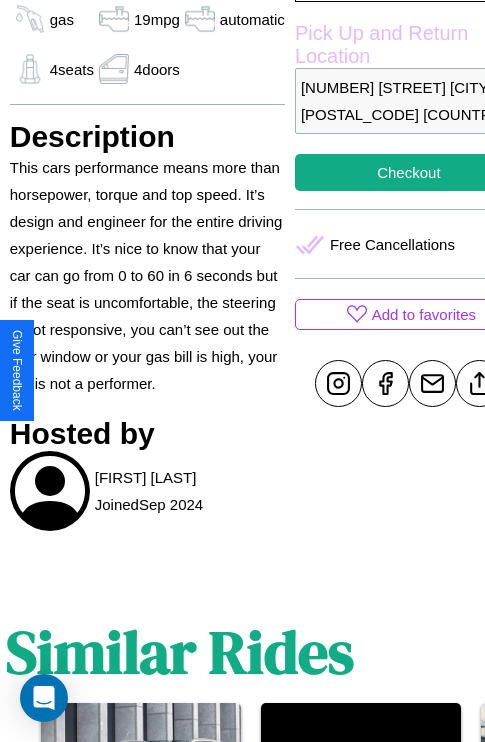 scroll, scrollTop: 649, scrollLeft: 64, axis: both 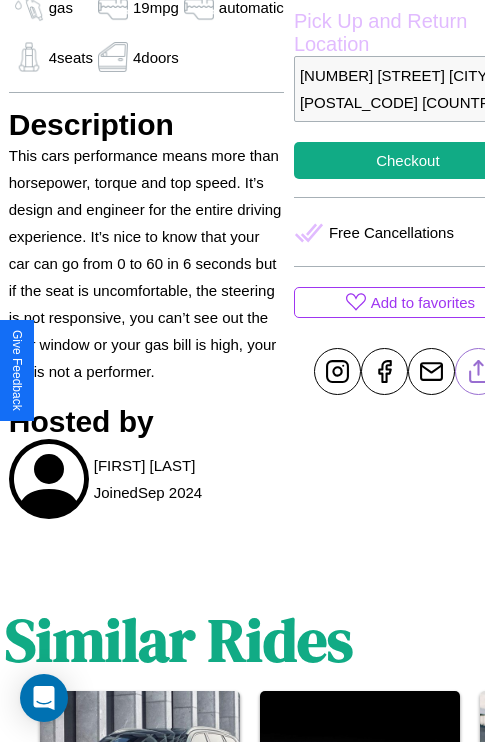 click 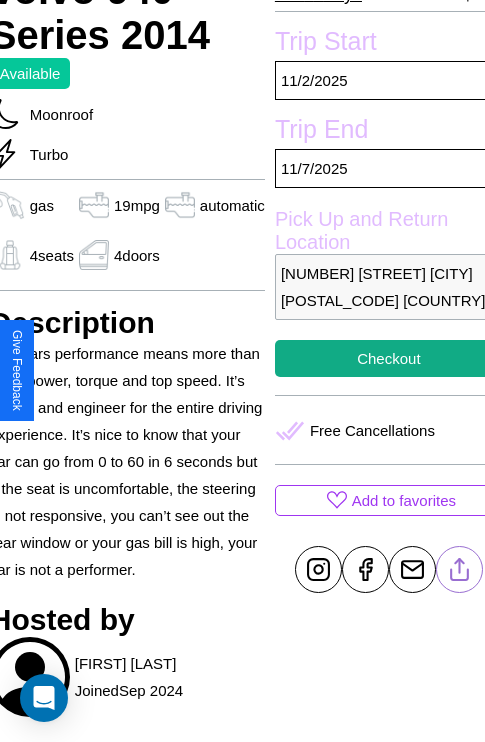 scroll, scrollTop: 438, scrollLeft: 84, axis: both 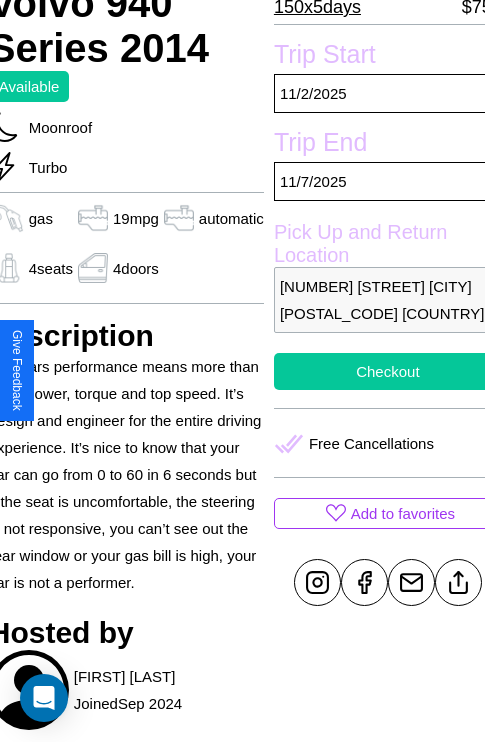 click on "Checkout" at bounding box center (388, 371) 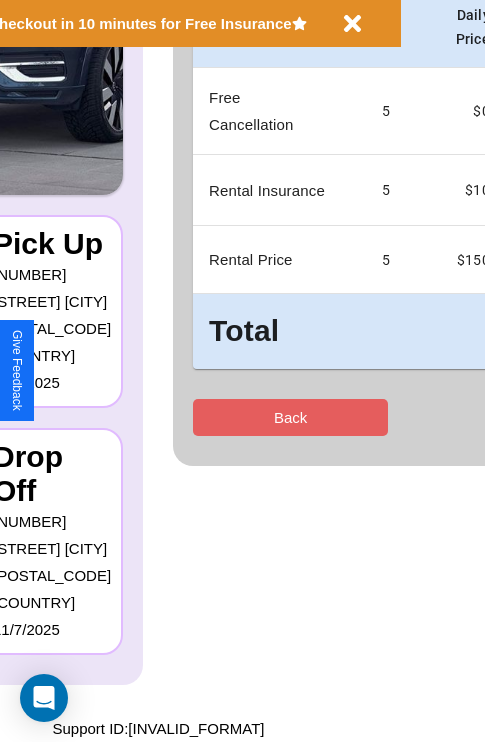 scroll, scrollTop: 0, scrollLeft: 0, axis: both 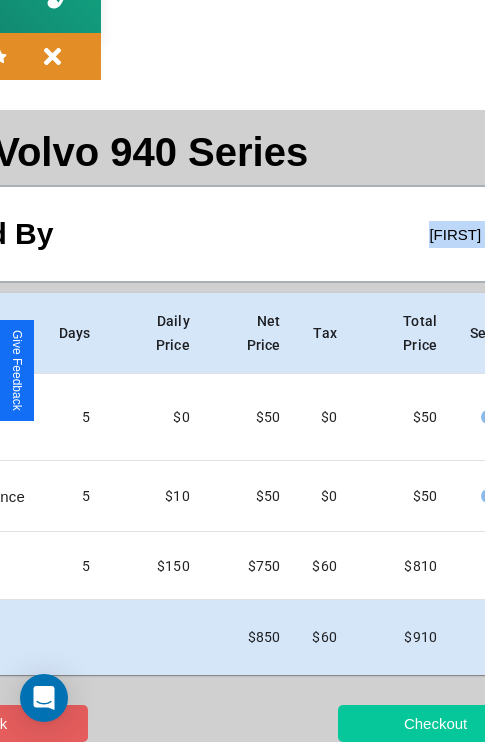 click on "Checkout" at bounding box center (435, 723) 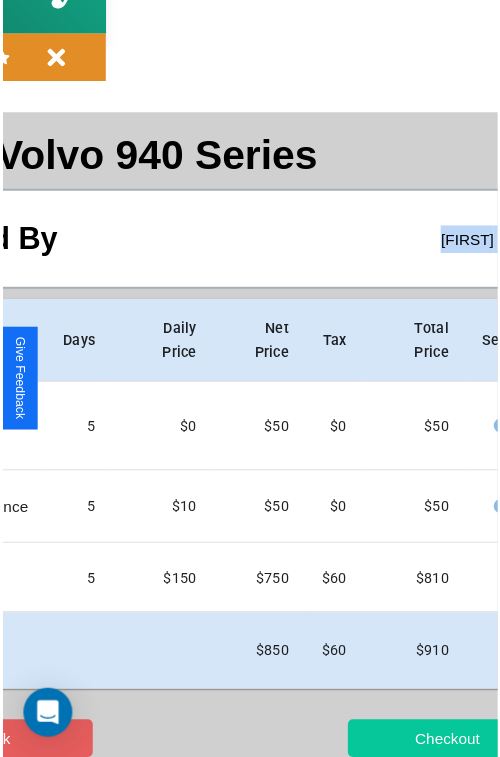 scroll, scrollTop: 0, scrollLeft: 0, axis: both 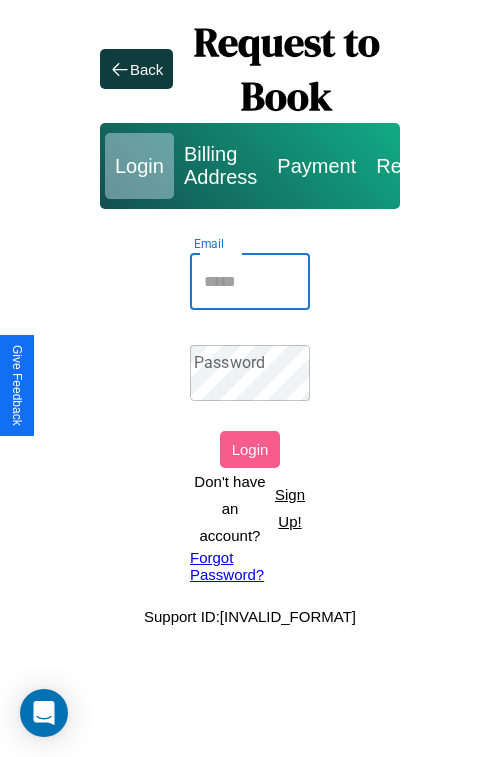 click on "Email" at bounding box center [250, 282] 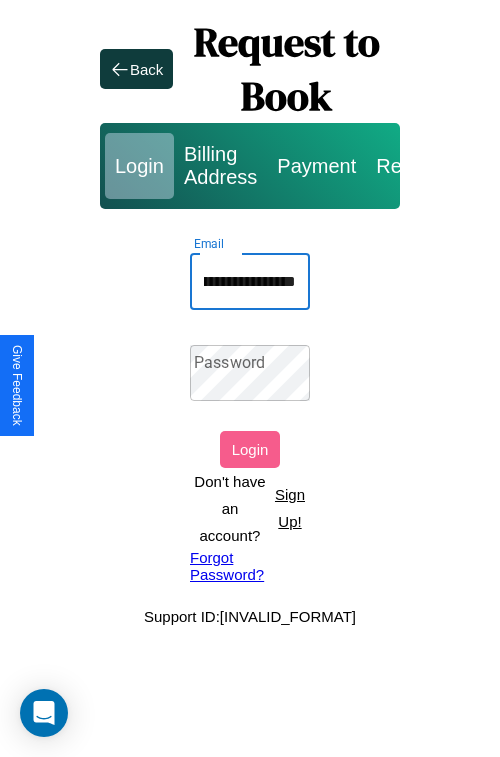scroll, scrollTop: 0, scrollLeft: 101, axis: horizontal 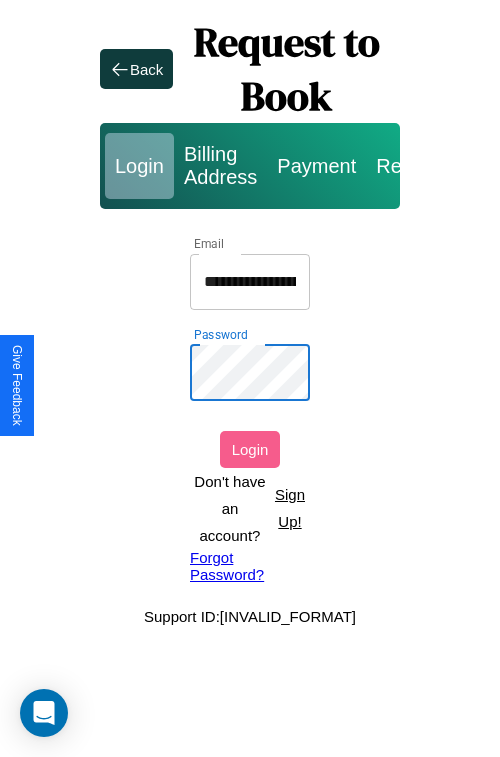 click on "Login" at bounding box center [250, 449] 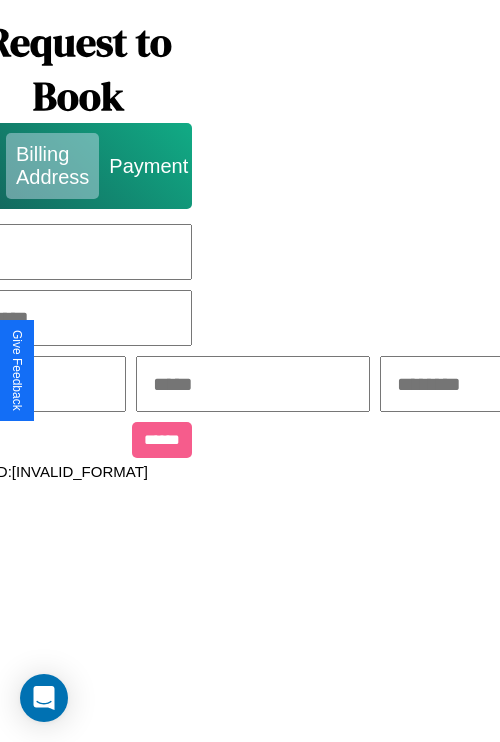 scroll, scrollTop: 0, scrollLeft: 517, axis: horizontal 